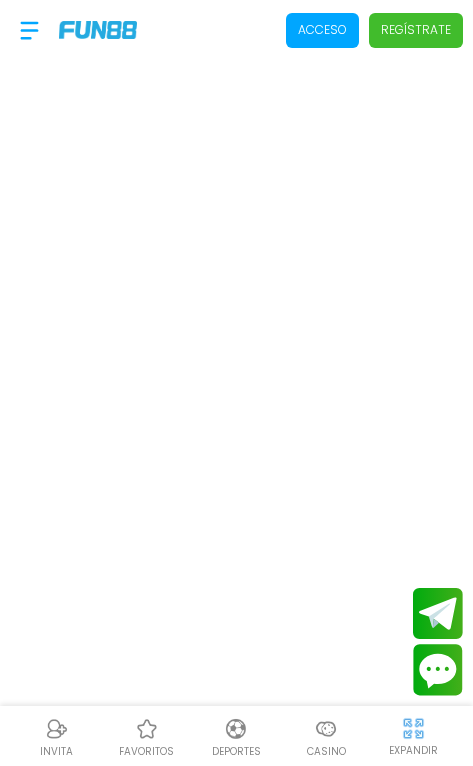 scroll, scrollTop: 0, scrollLeft: 0, axis: both 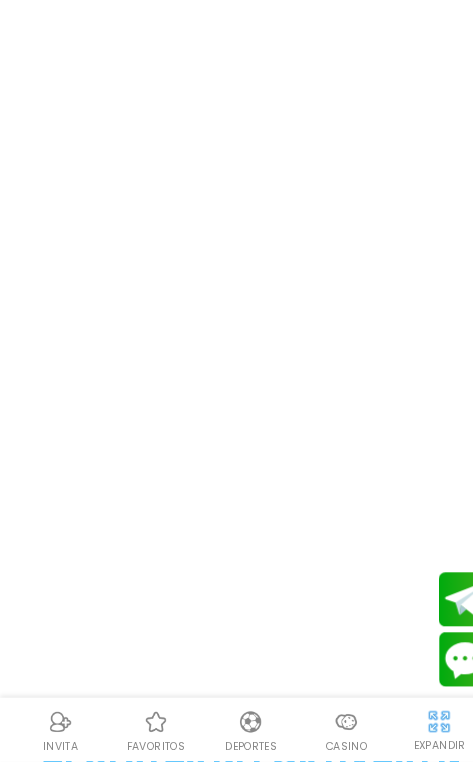 click on "Casino" at bounding box center (326, 751) 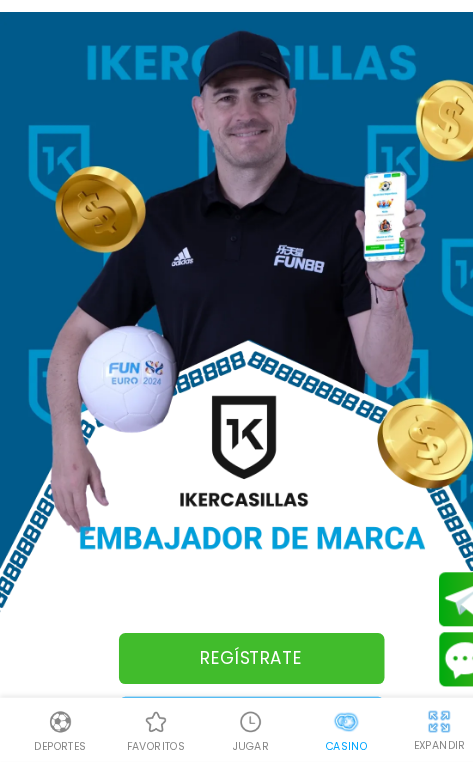 click on "Acceso" at bounding box center [237, 729] 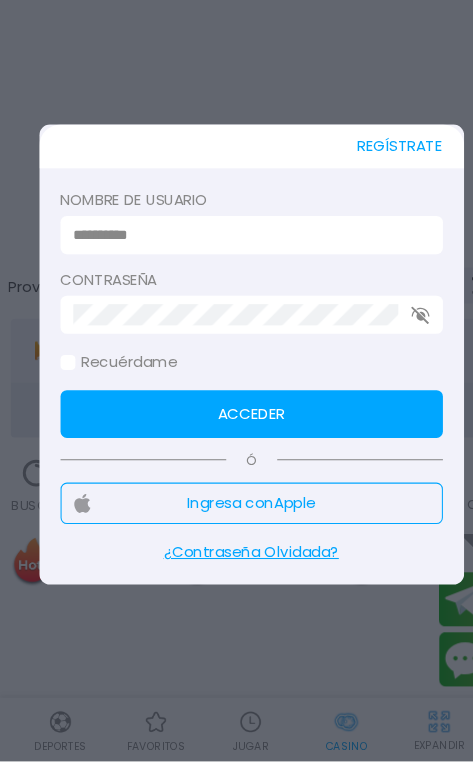 scroll, scrollTop: 0, scrollLeft: 0, axis: both 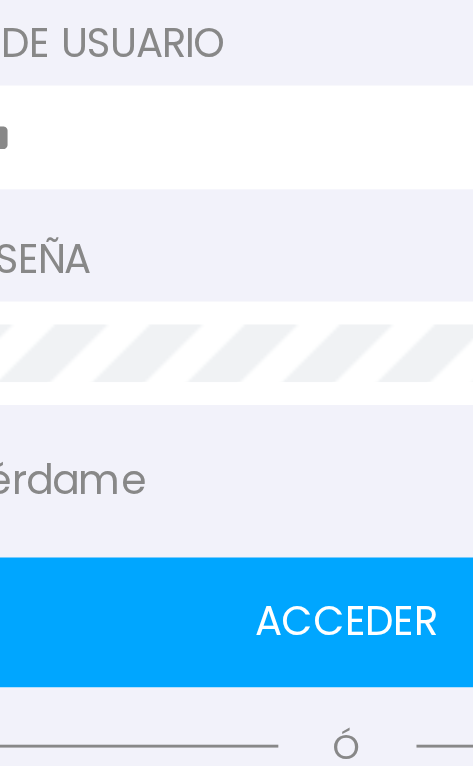 click at bounding box center (231, 270) 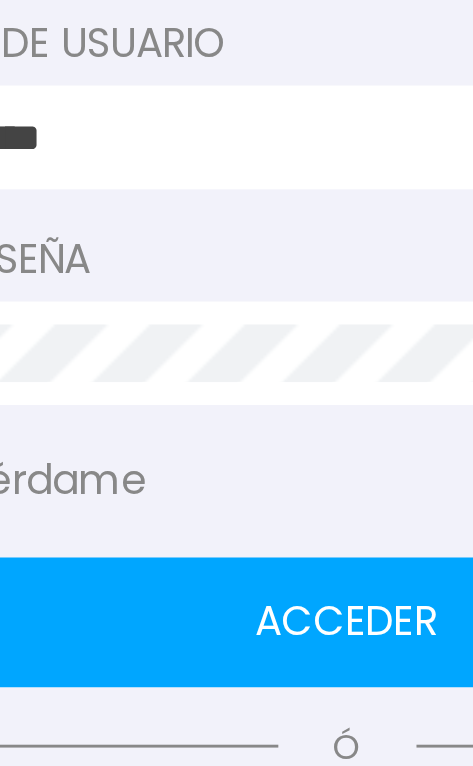 click on "Acceder" at bounding box center (237, 439) 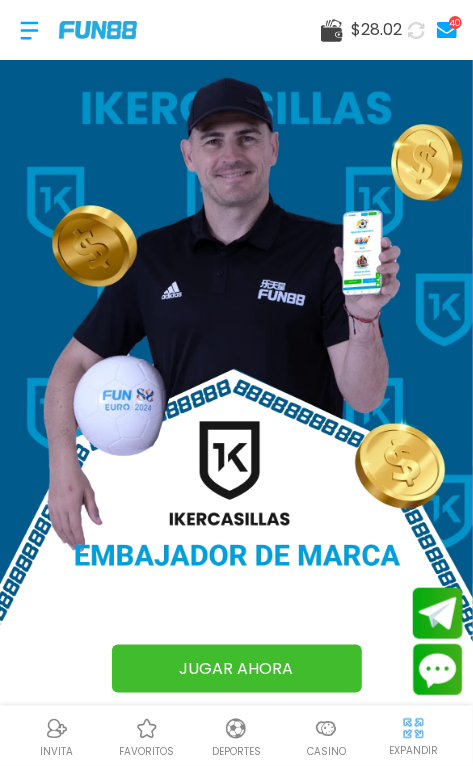 click on "Casino" at bounding box center [326, 736] 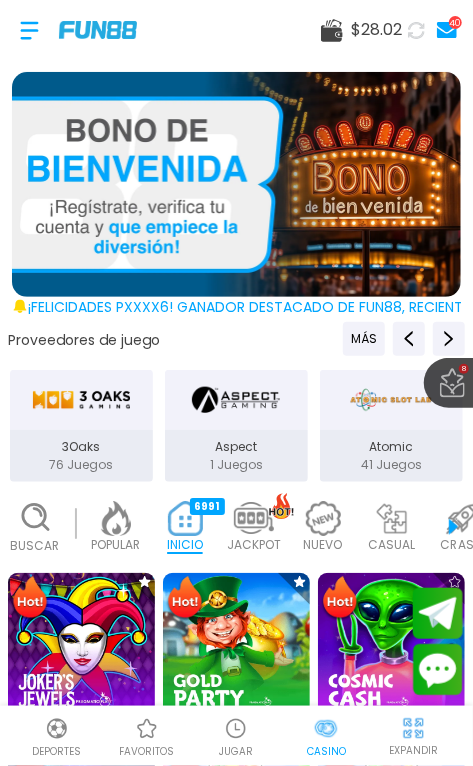 scroll, scrollTop: 0, scrollLeft: 49, axis: horizontal 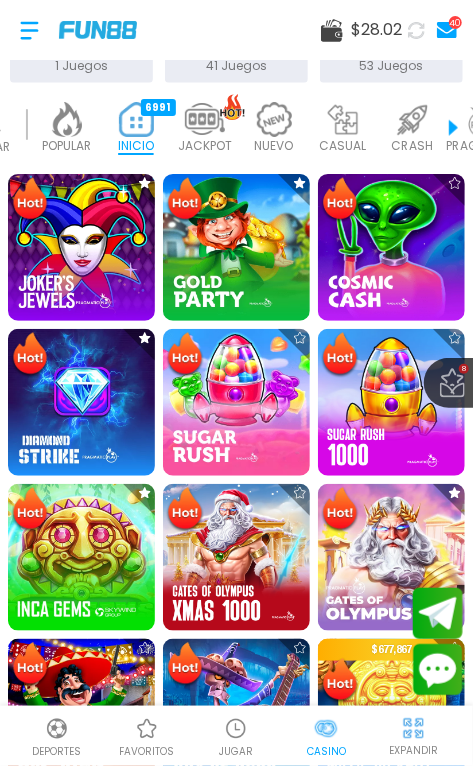 click at bounding box center (81, 557) 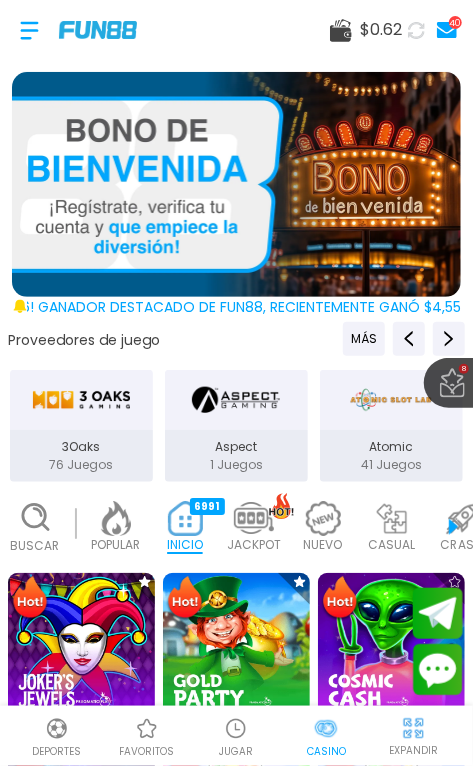 scroll, scrollTop: 0, scrollLeft: 49, axis: horizontal 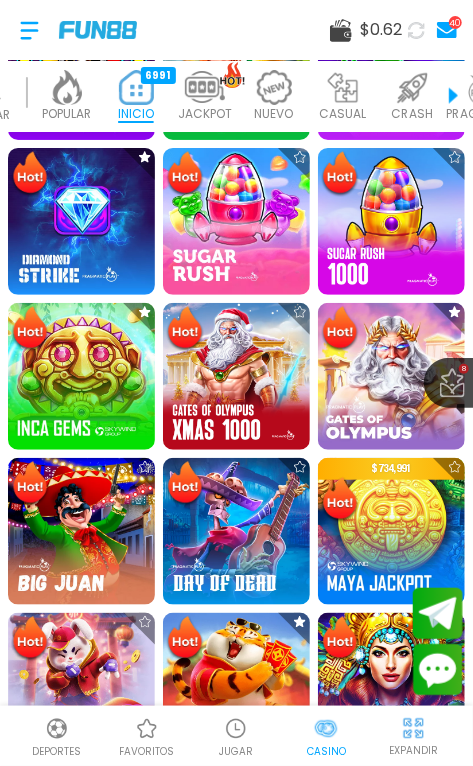 click at bounding box center [81, 376] 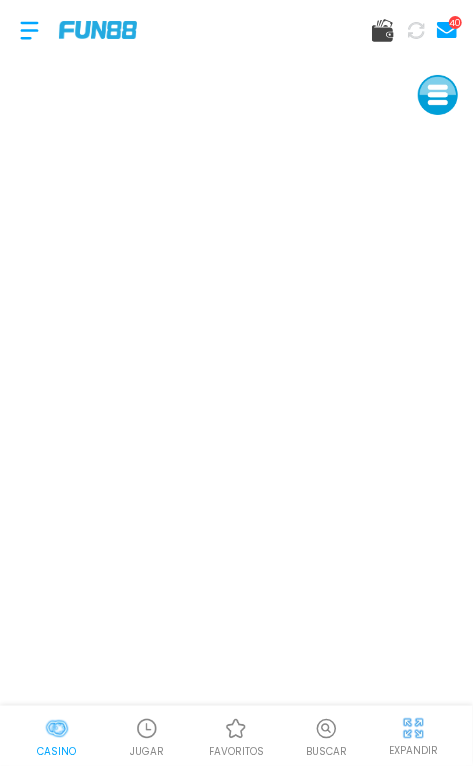 click at bounding box center (416, 30) 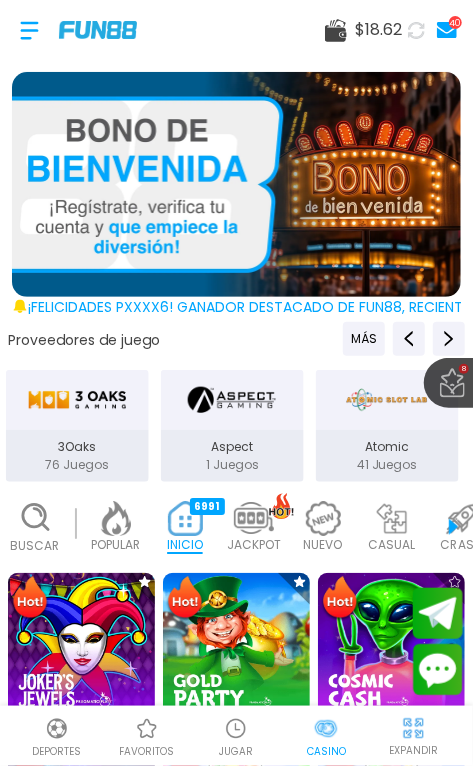 scroll, scrollTop: 0, scrollLeft: 49, axis: horizontal 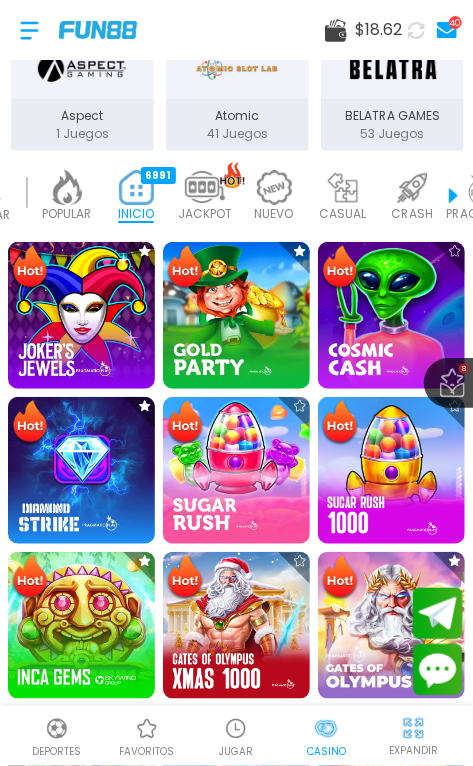 click at bounding box center (81, 625) 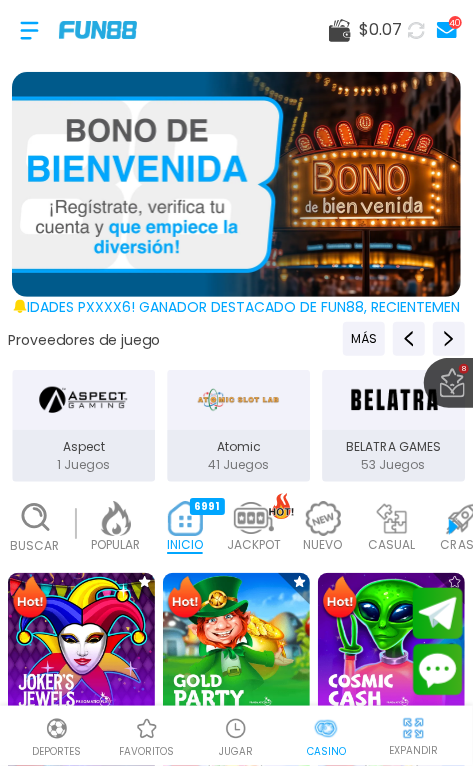 scroll, scrollTop: 0, scrollLeft: 49, axis: horizontal 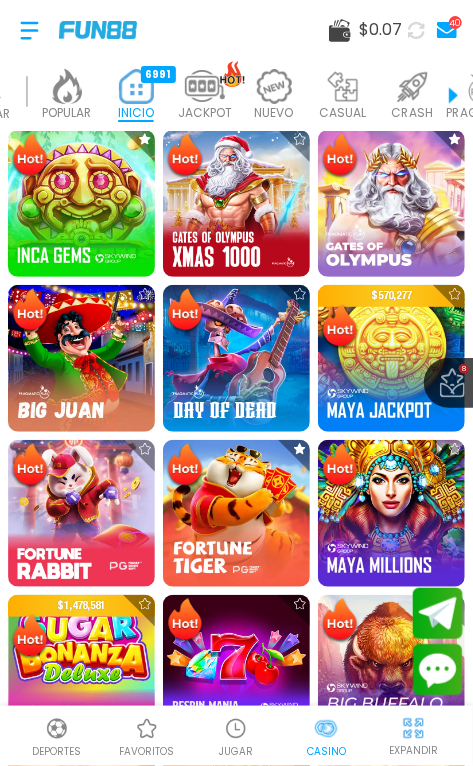 click on "40" at bounding box center [447, 30] 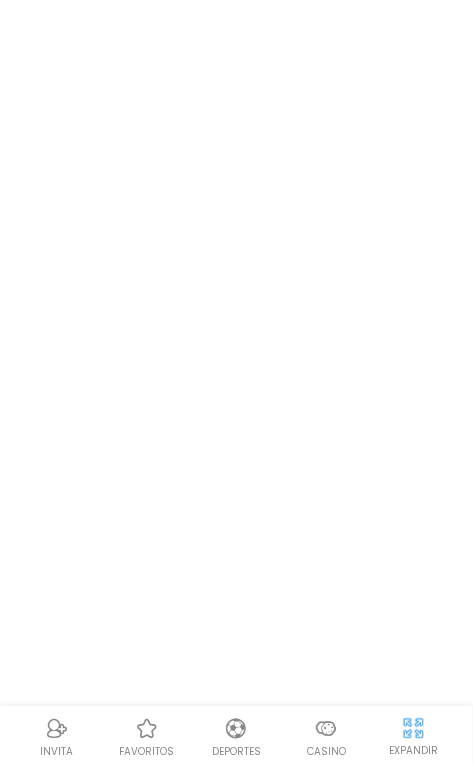 click on "INVITA favoritos Deportes Casino EXPANDIR" at bounding box center [236, 383] 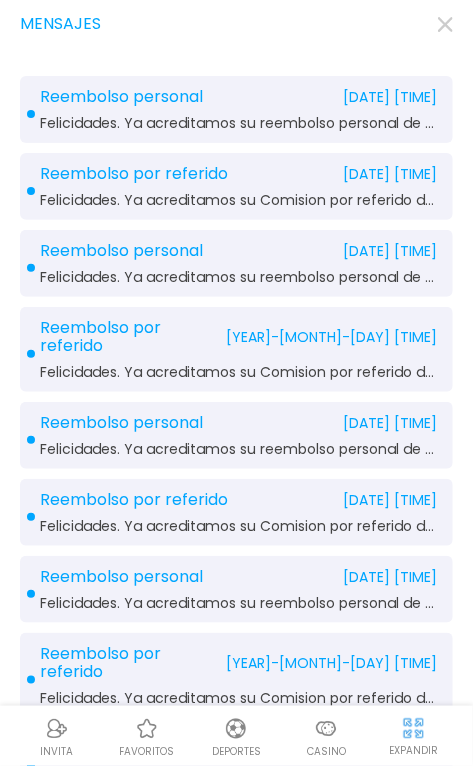 click 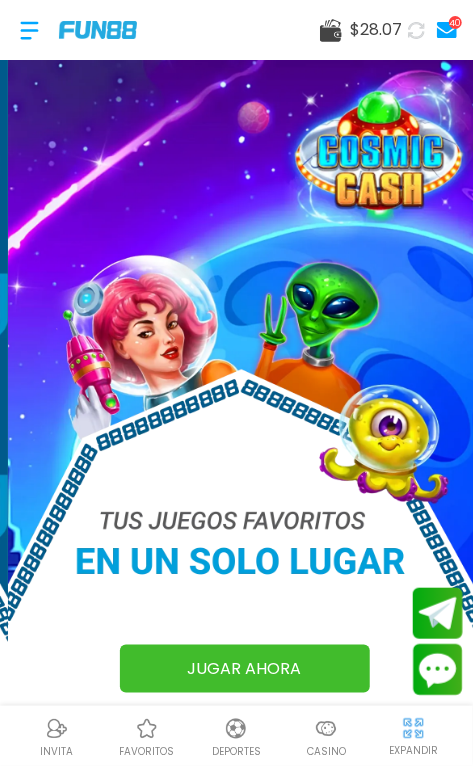 scroll, scrollTop: 99, scrollLeft: 0, axis: vertical 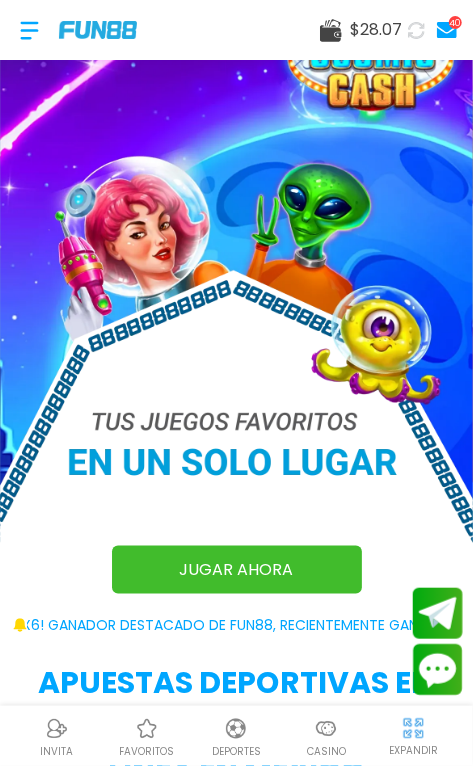 click at bounding box center (326, 729) 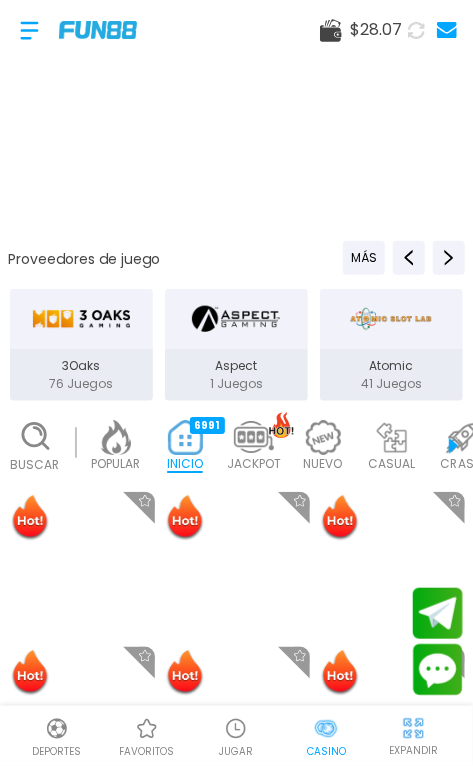 scroll, scrollTop: 0, scrollLeft: 0, axis: both 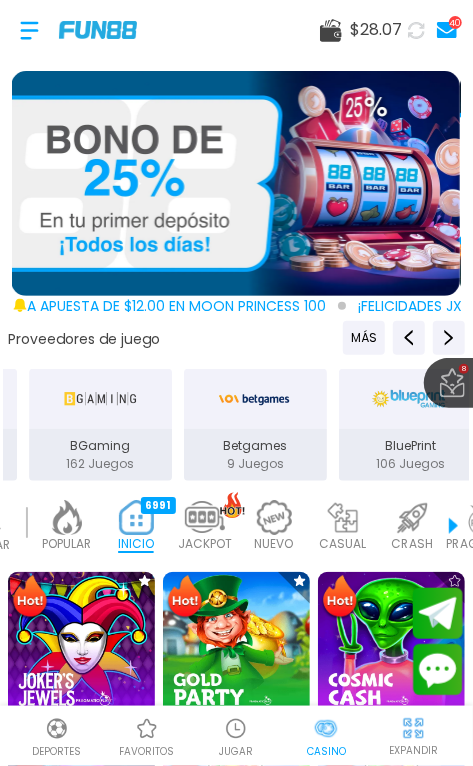 click on "POPULAR" at bounding box center [67, 544] 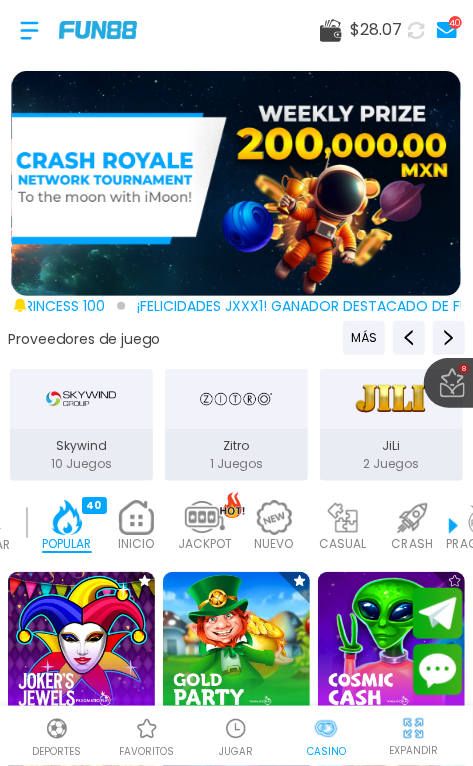 scroll, scrollTop: 256, scrollLeft: 0, axis: vertical 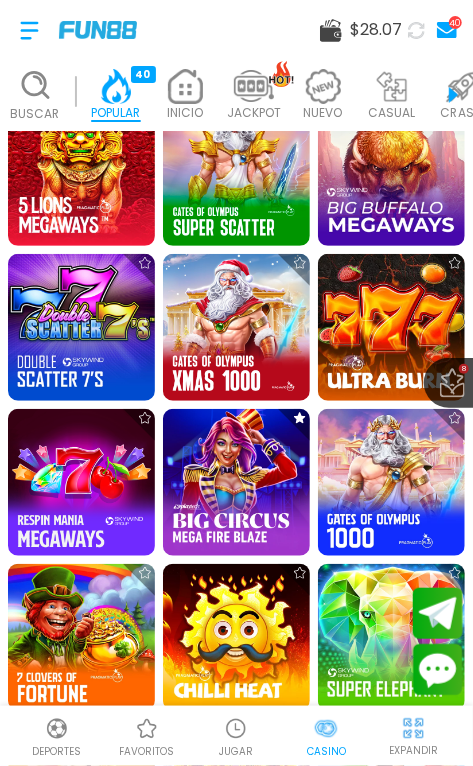 click at bounding box center (391, 327) 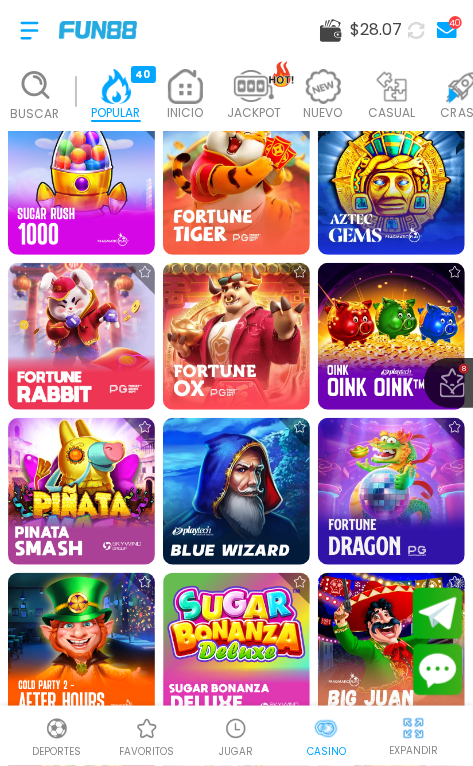 scroll, scrollTop: 1302, scrollLeft: 0, axis: vertical 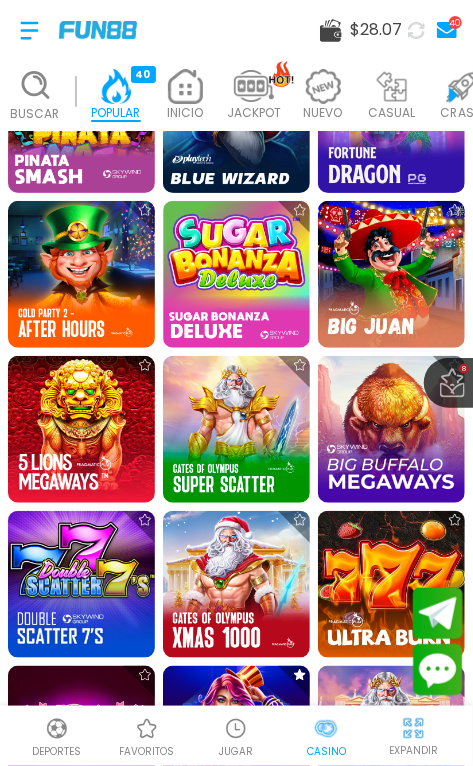 click at bounding box center [391, 584] 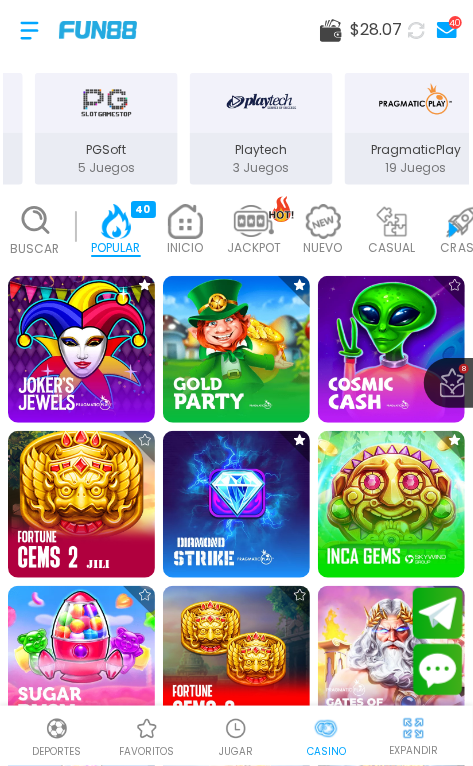 scroll, scrollTop: 514, scrollLeft: 0, axis: vertical 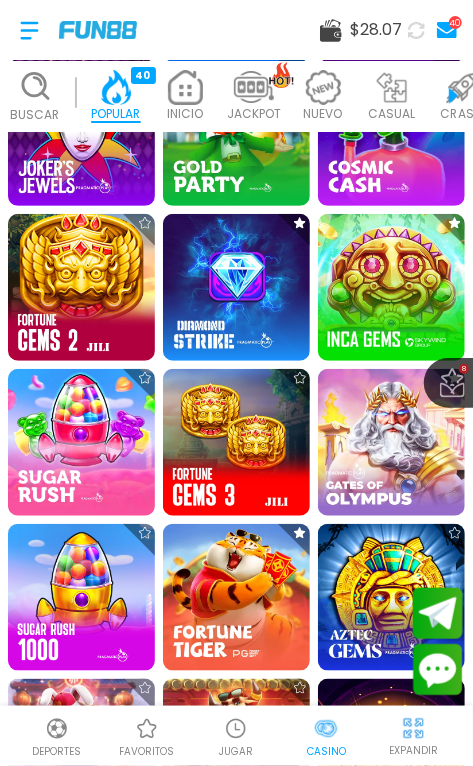 click at bounding box center [236, 442] 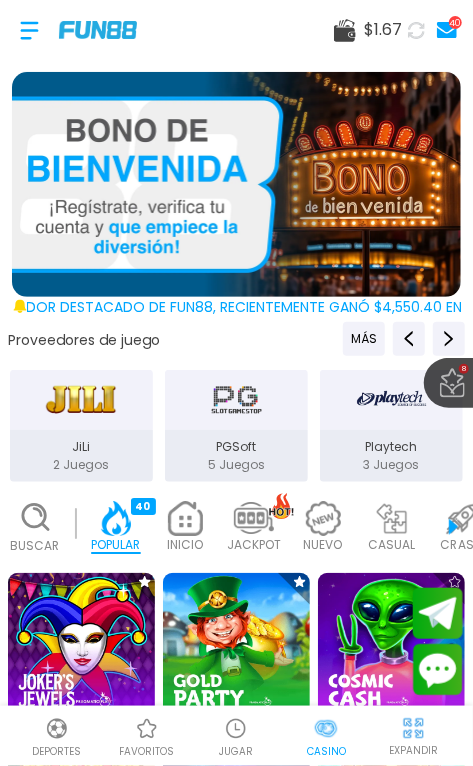 click at bounding box center (29, 30) 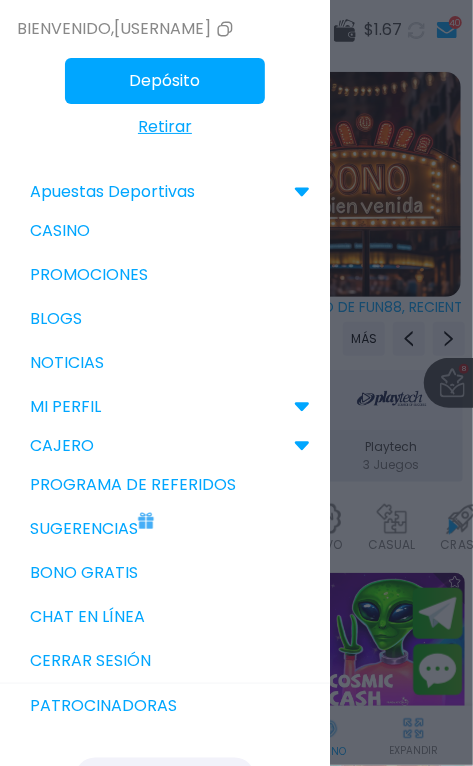 click on "Bono Gratis" at bounding box center (165, 573) 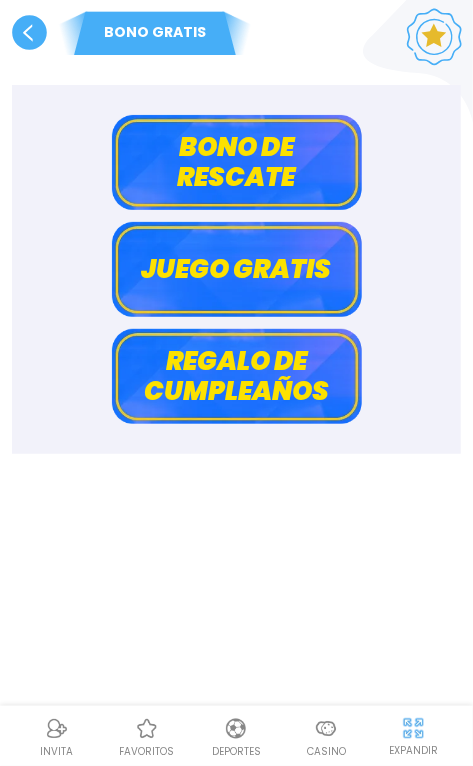 click on "Bono de rescate" at bounding box center [237, 162] 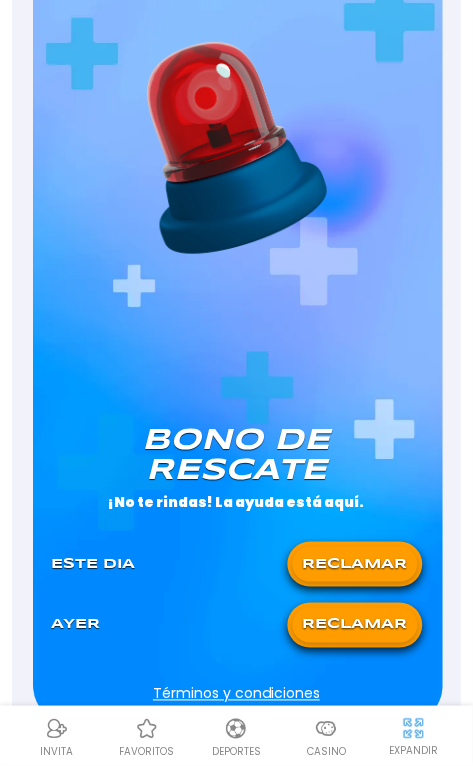 scroll, scrollTop: 221, scrollLeft: 0, axis: vertical 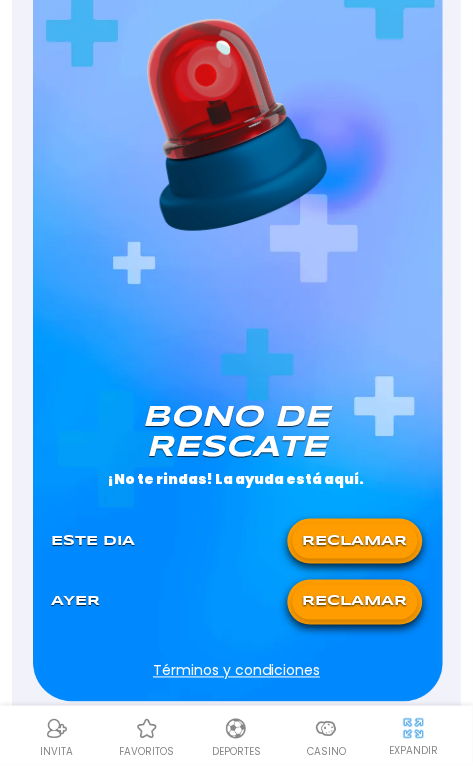 click on "RECLAMAR" at bounding box center (354, 541) 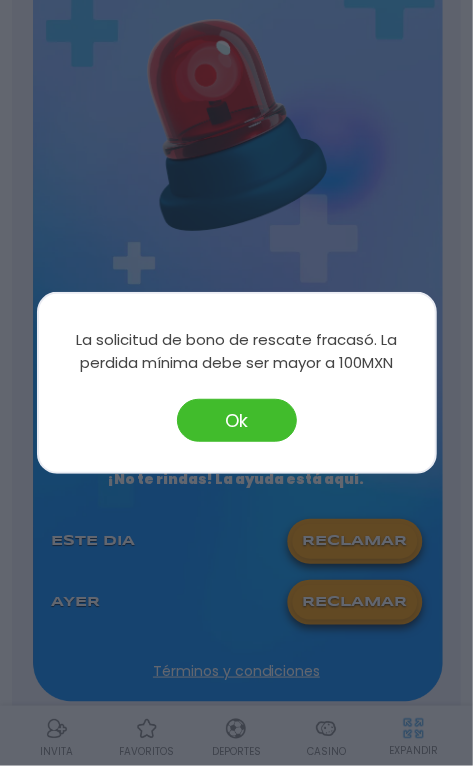 click on "Ok" at bounding box center (237, 420) 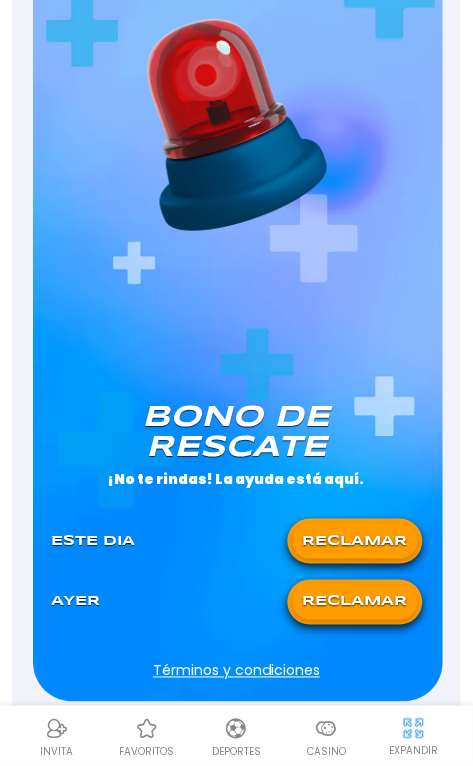 click on "RECLAMAR" at bounding box center (354, 602) 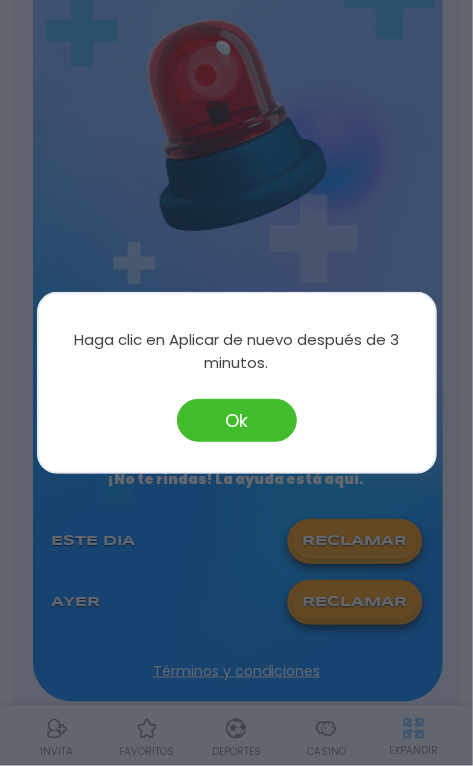 click on "Ok" at bounding box center [237, 420] 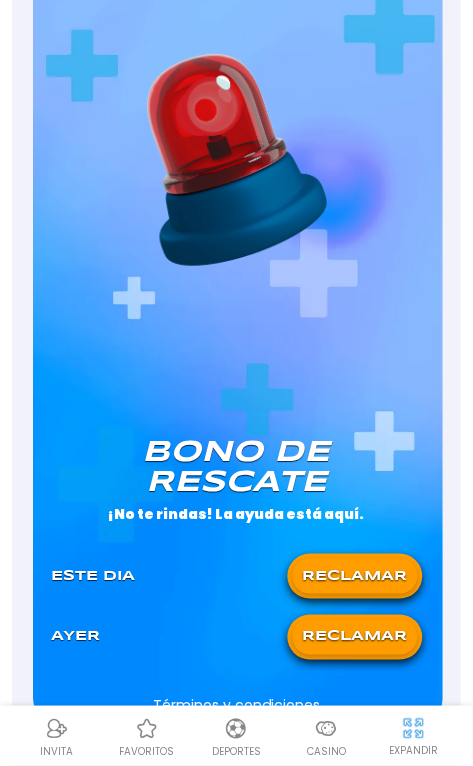 scroll, scrollTop: 0, scrollLeft: 0, axis: both 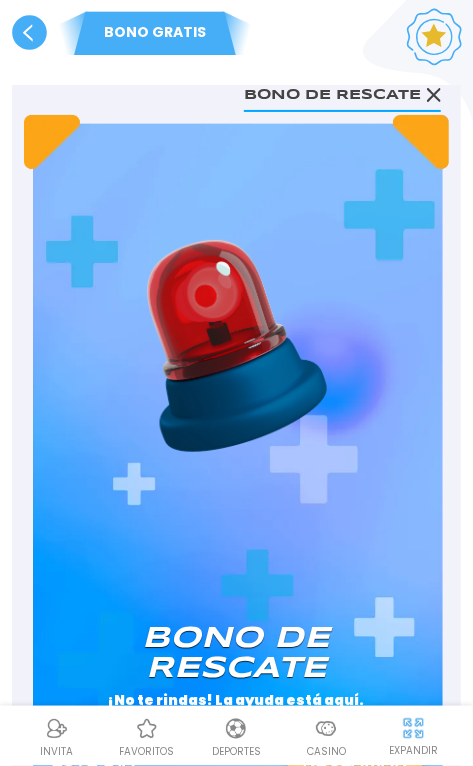 click 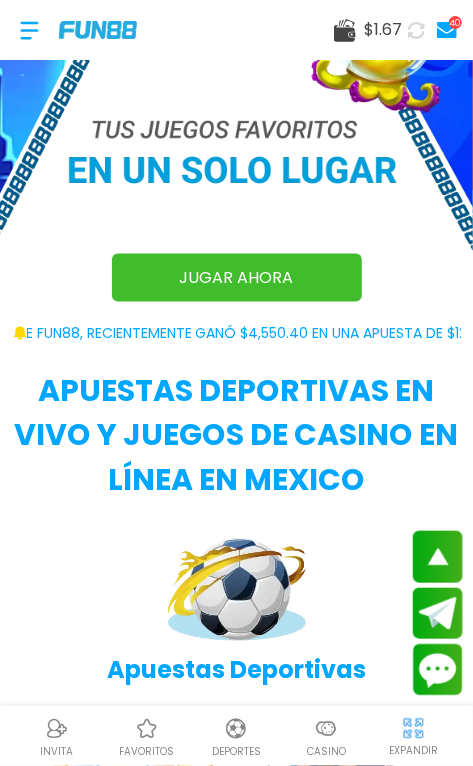 scroll, scrollTop: 479, scrollLeft: 0, axis: vertical 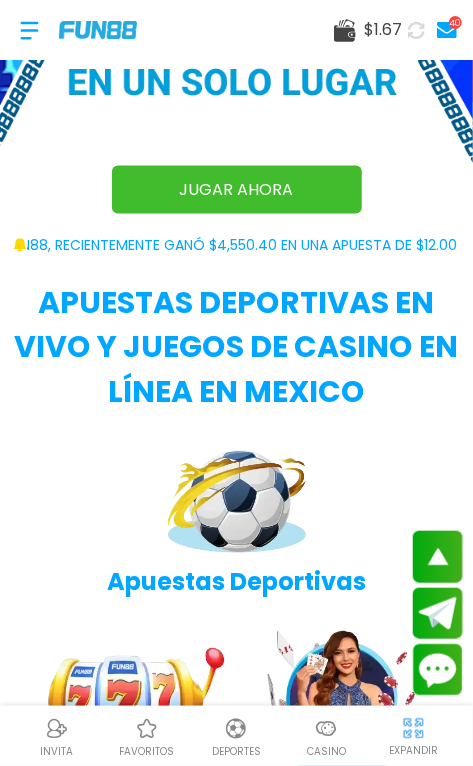 click on "Casino" at bounding box center [326, 736] 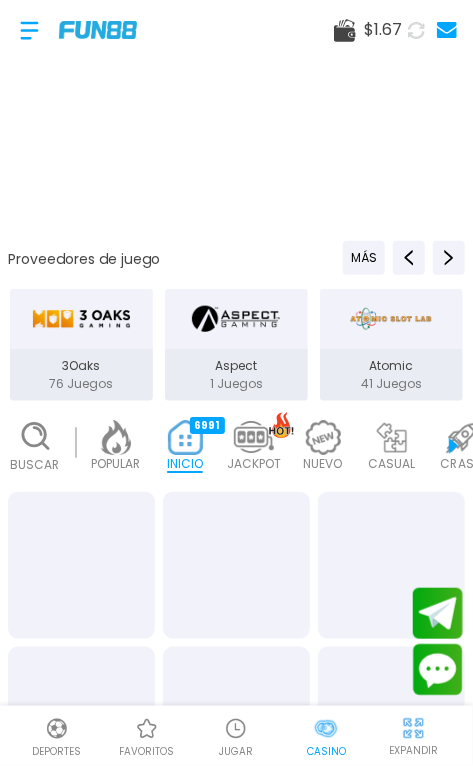scroll, scrollTop: 0, scrollLeft: 0, axis: both 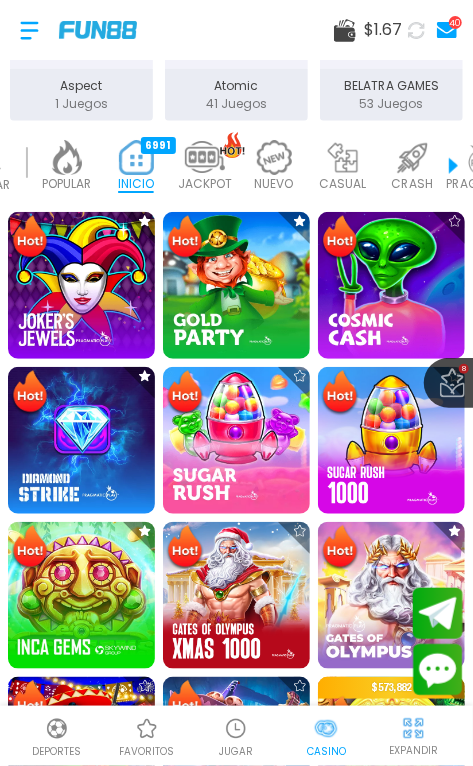 click at bounding box center [81, 595] 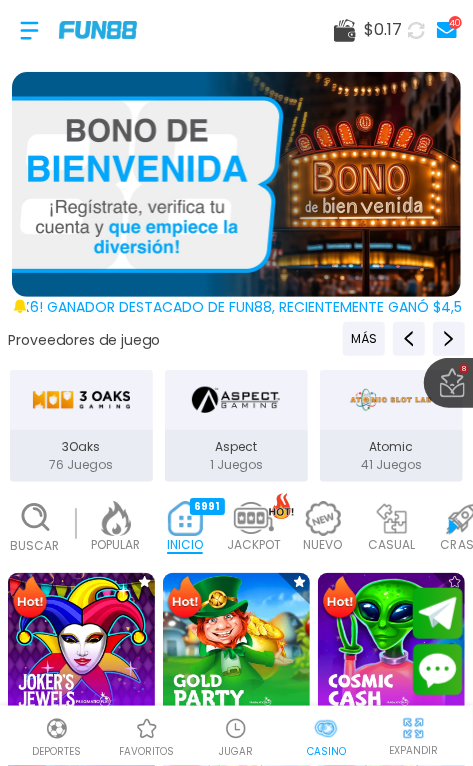 scroll, scrollTop: 0, scrollLeft: 49, axis: horizontal 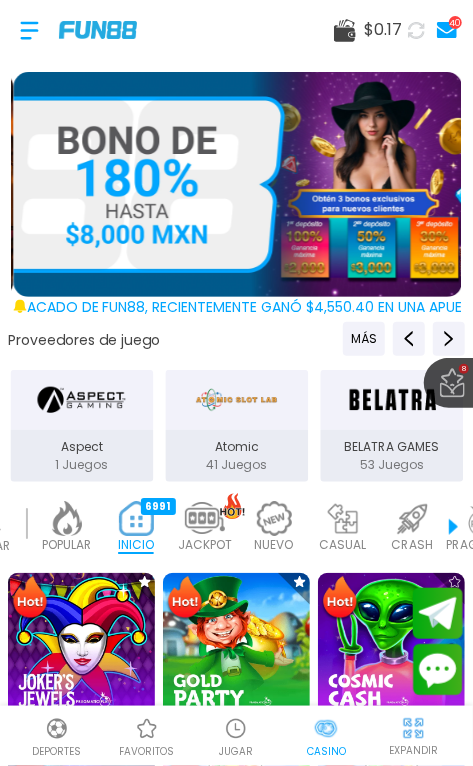 click at bounding box center (416, 30) 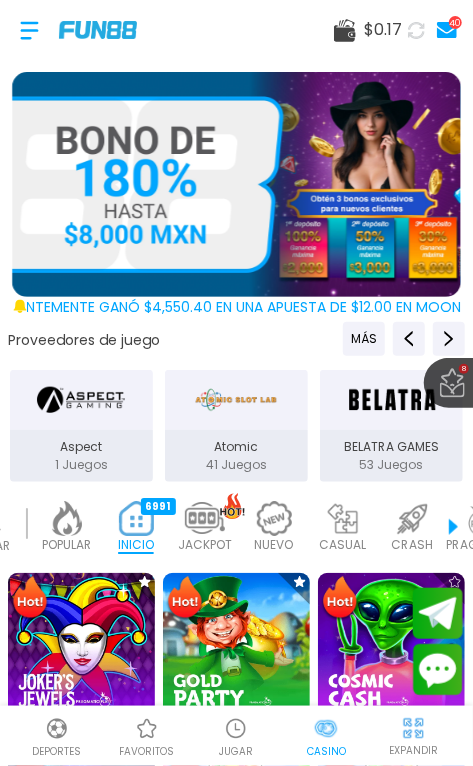 scroll, scrollTop: 585, scrollLeft: 0, axis: vertical 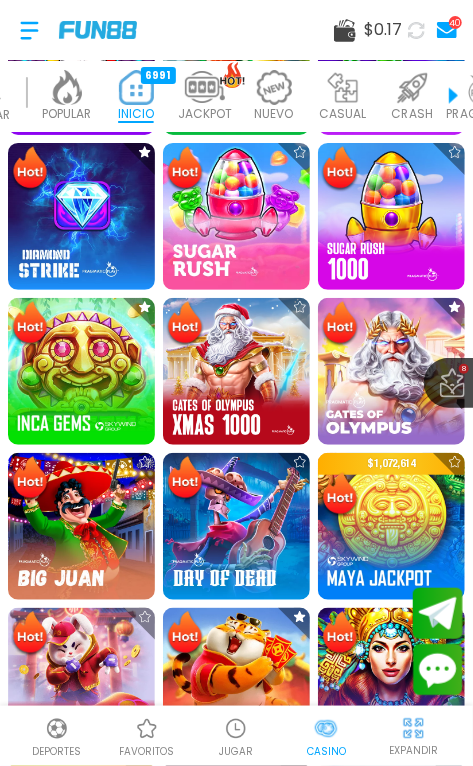 click at bounding box center [81, 371] 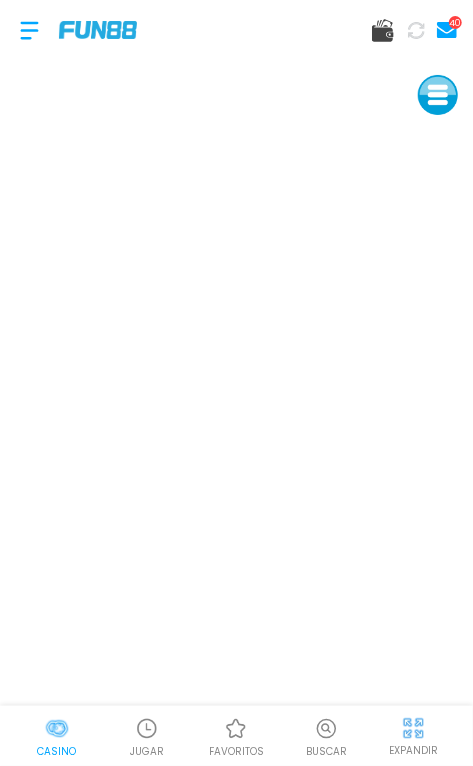 click at bounding box center (29, 30) 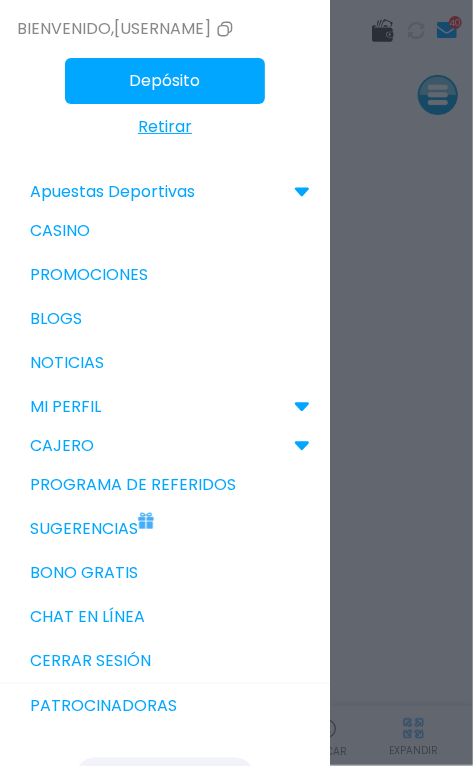 click on "Bono Gratis" at bounding box center (165, 573) 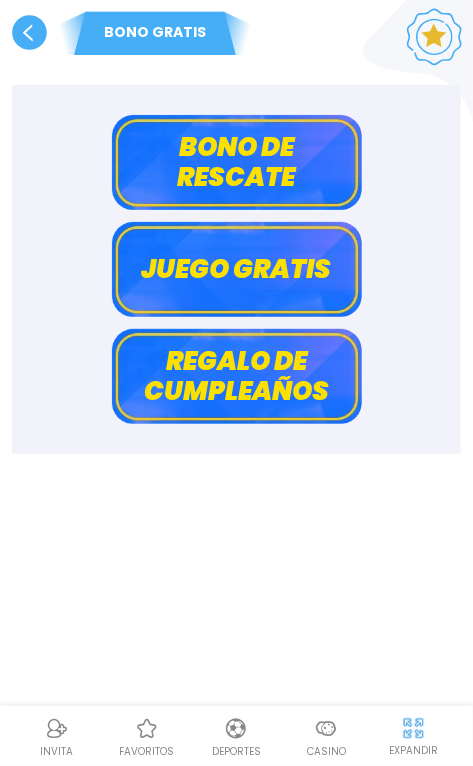 click on "Bono de rescate" at bounding box center (237, 162) 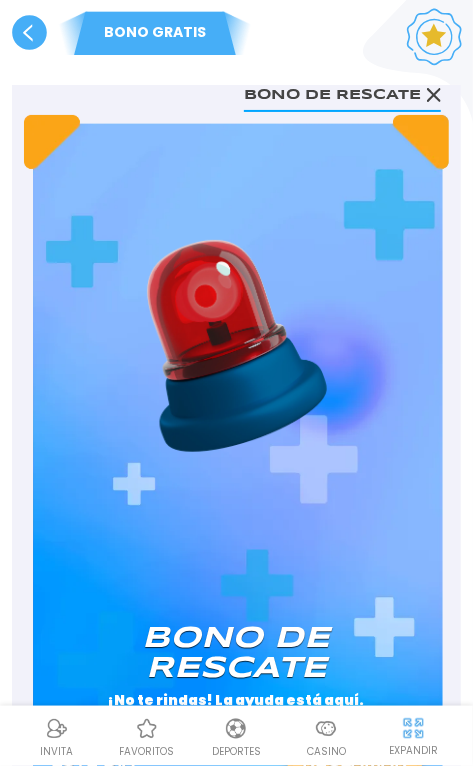 click on "RECLAMAR" at bounding box center (354, 762) 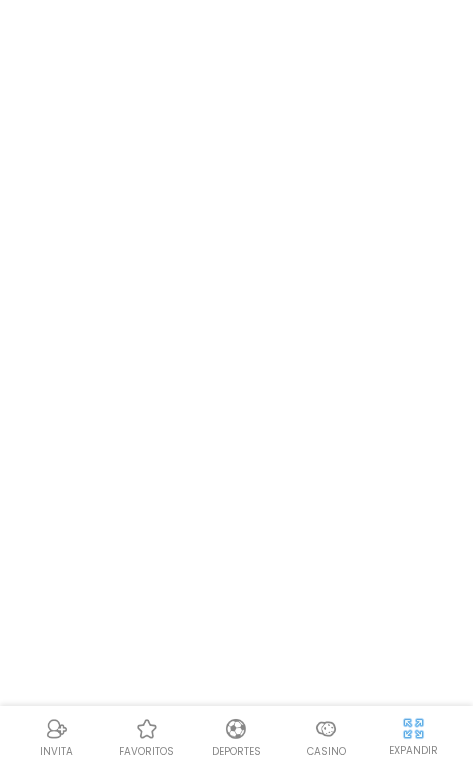 scroll, scrollTop: 0, scrollLeft: 0, axis: both 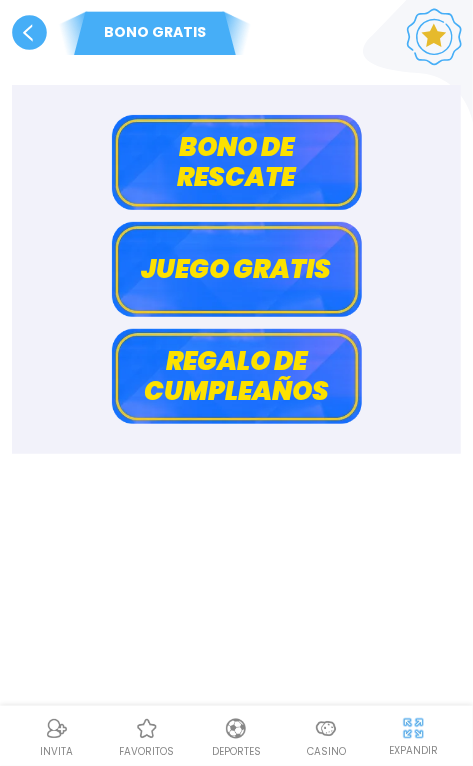 click on "BONO GRATIS Bono de rescate Juego gratis Regalo de cumpleaños" at bounding box center [236, 383] 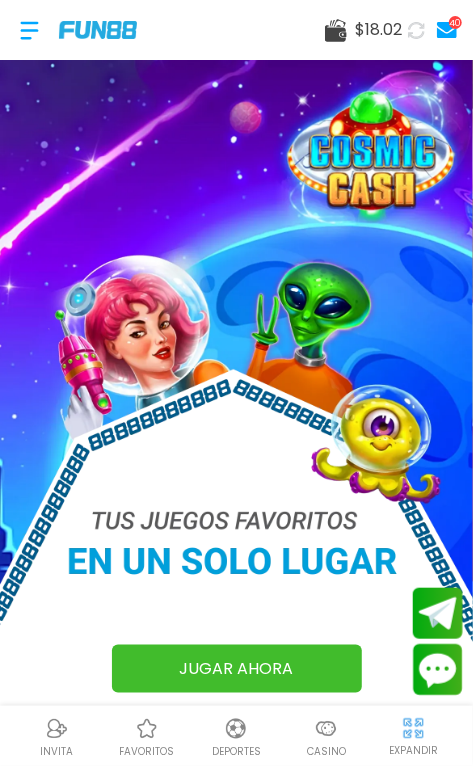 click on "Casino" at bounding box center (326, 751) 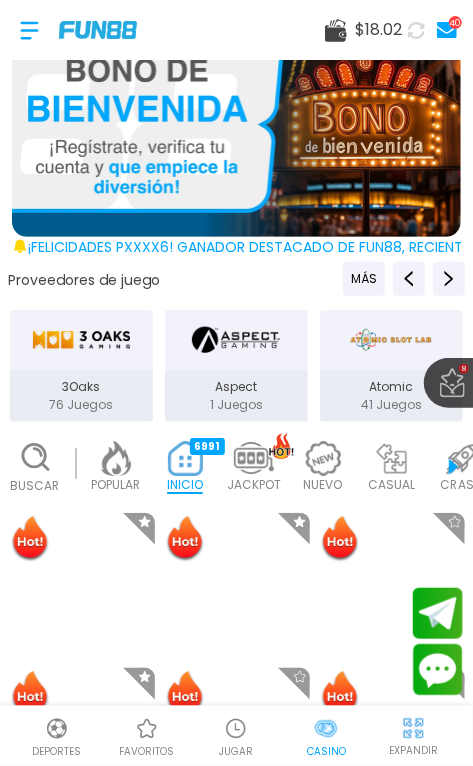 scroll, scrollTop: 76, scrollLeft: 0, axis: vertical 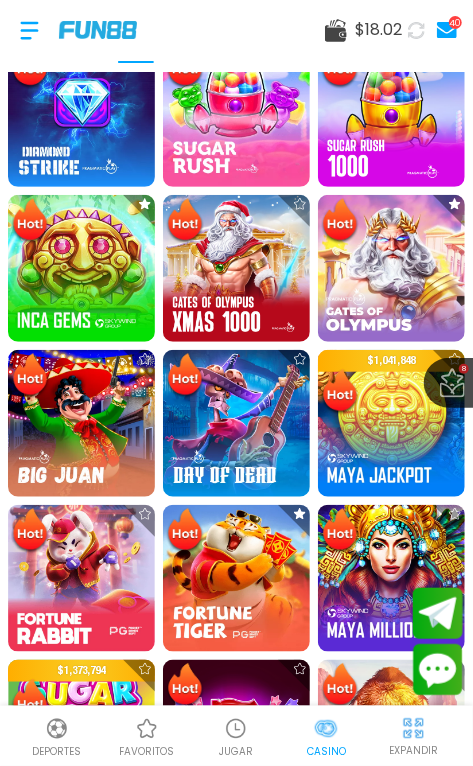 click at bounding box center [81, 268] 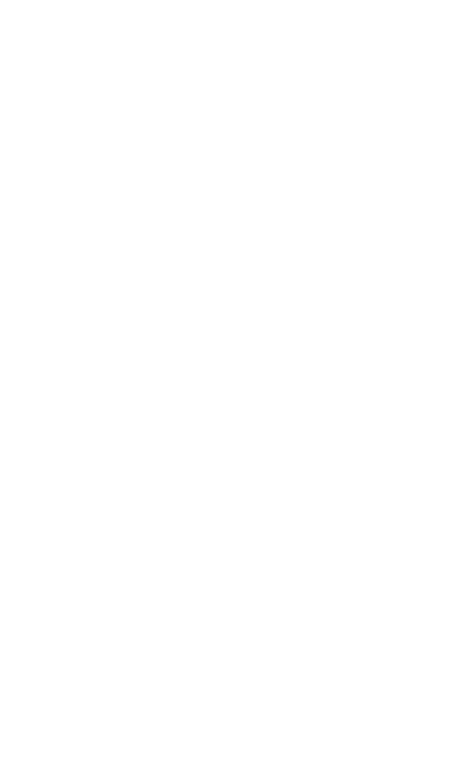 scroll, scrollTop: 0, scrollLeft: 0, axis: both 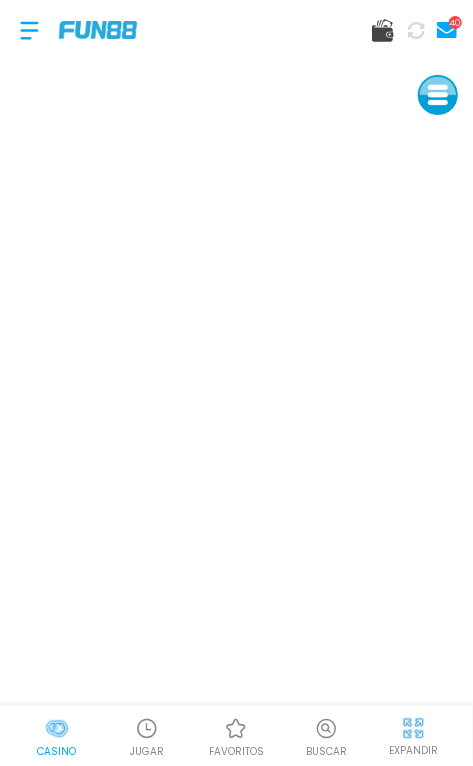 click at bounding box center (29, 30) 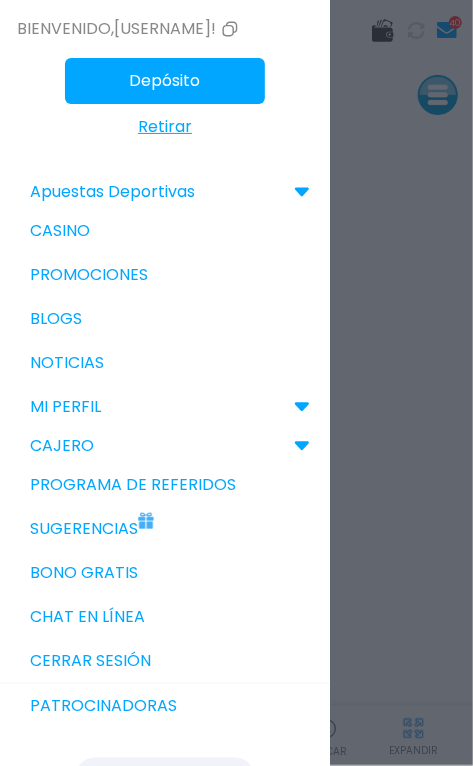 click on "Bono Gratis" at bounding box center (165, 573) 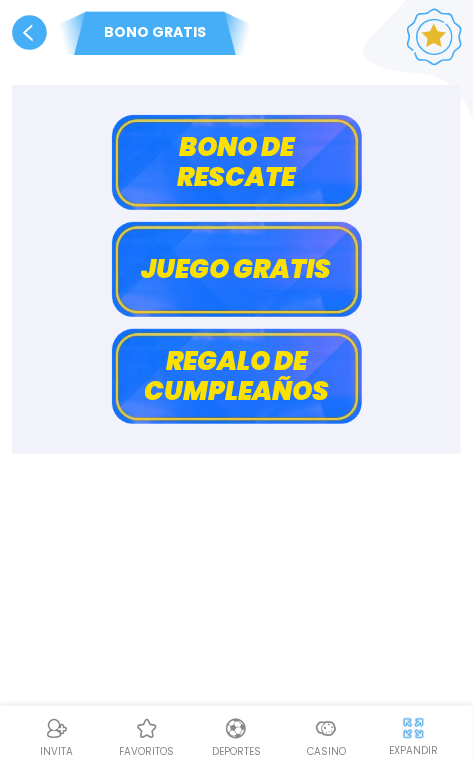 click on "Bono de rescate" at bounding box center (237, 162) 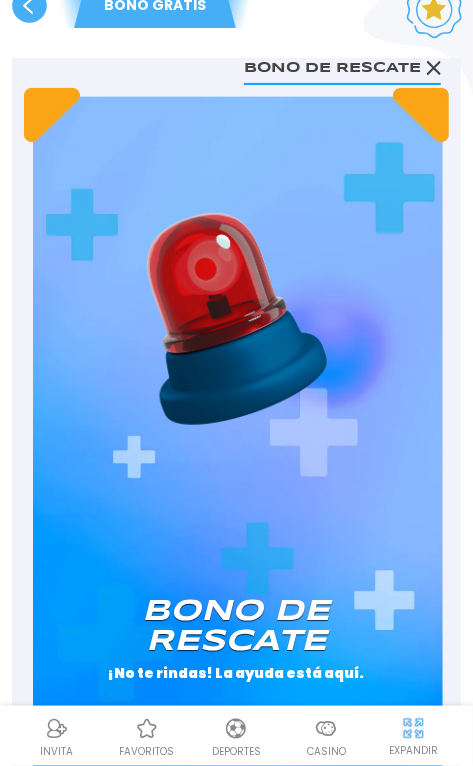 scroll, scrollTop: 68, scrollLeft: 0, axis: vertical 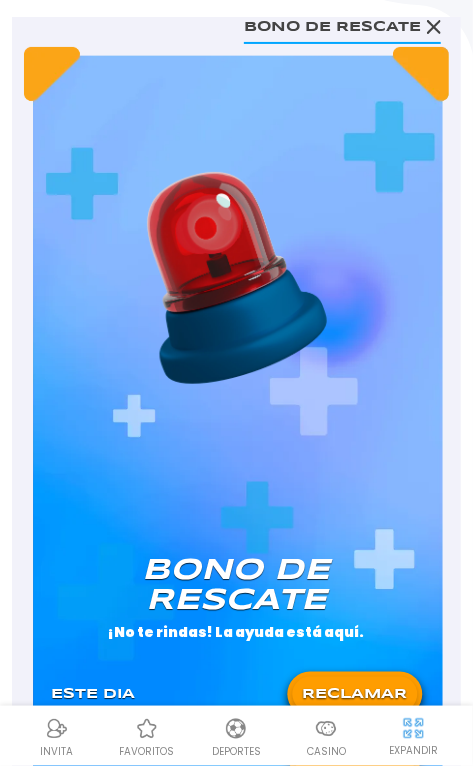 click on "RECLAMAR" at bounding box center [354, 694] 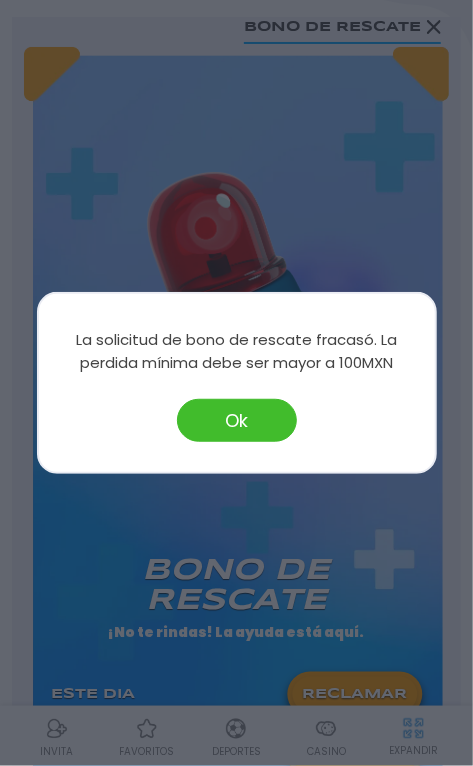 click on "Ok" at bounding box center [237, 420] 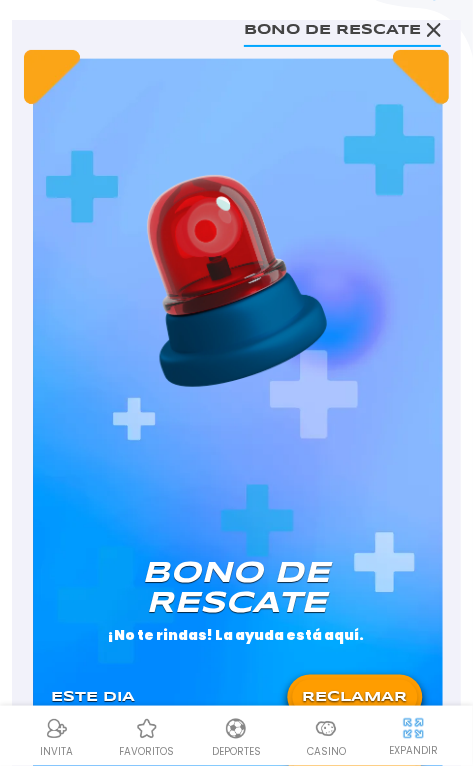 scroll, scrollTop: 0, scrollLeft: 0, axis: both 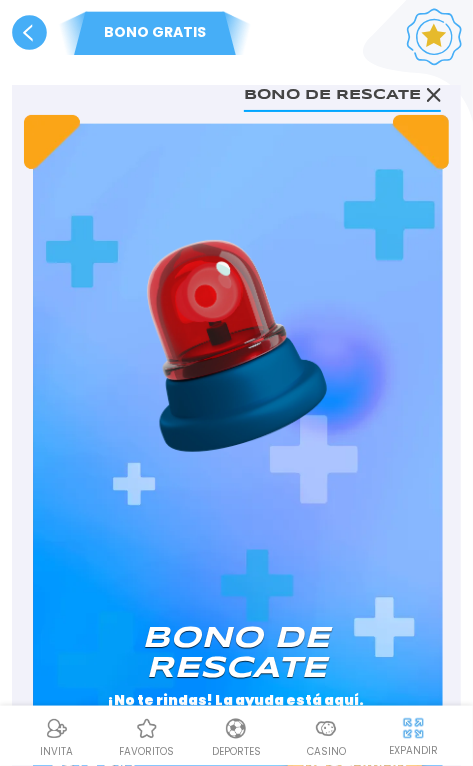 click 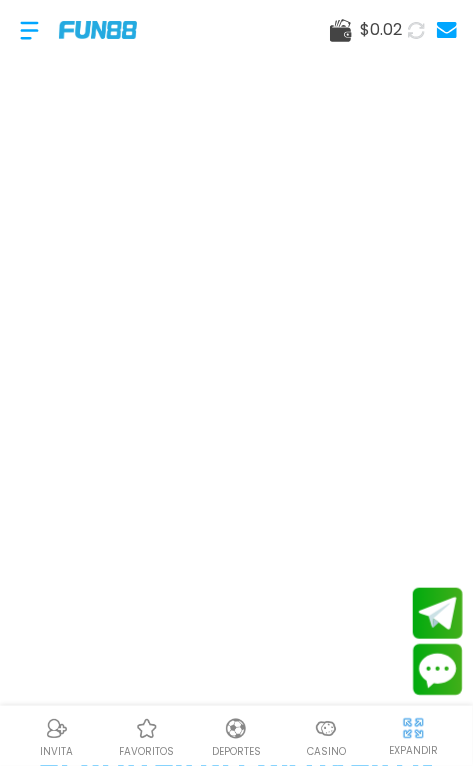click at bounding box center (29, 30) 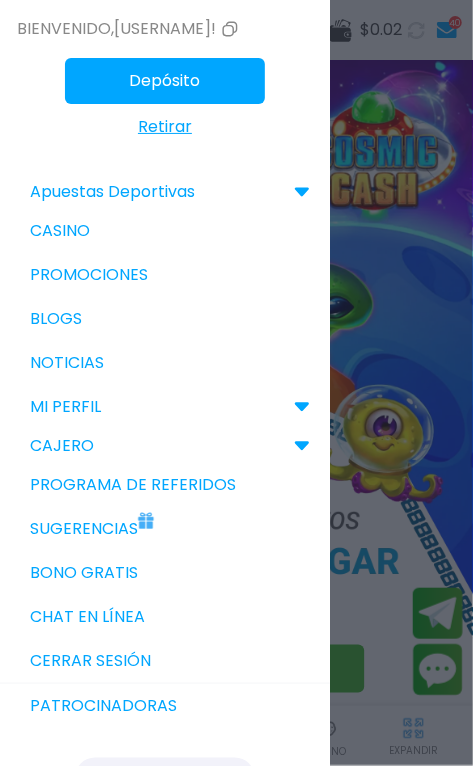 click on "Cerrar sesión" at bounding box center (165, 661) 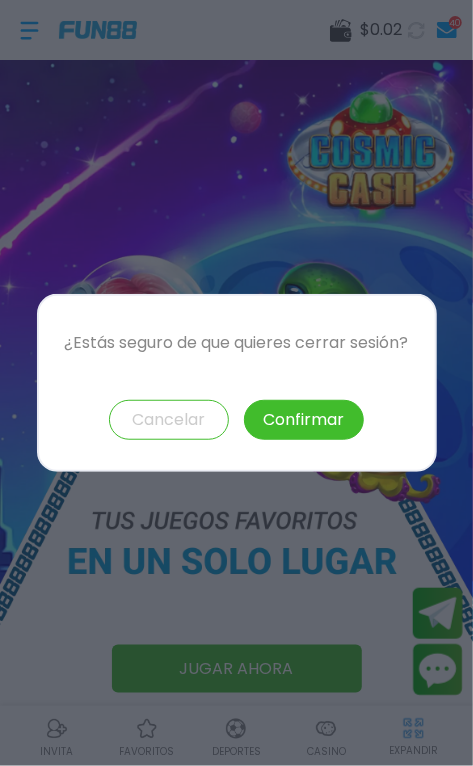 click on "Confirmar" at bounding box center (304, 420) 